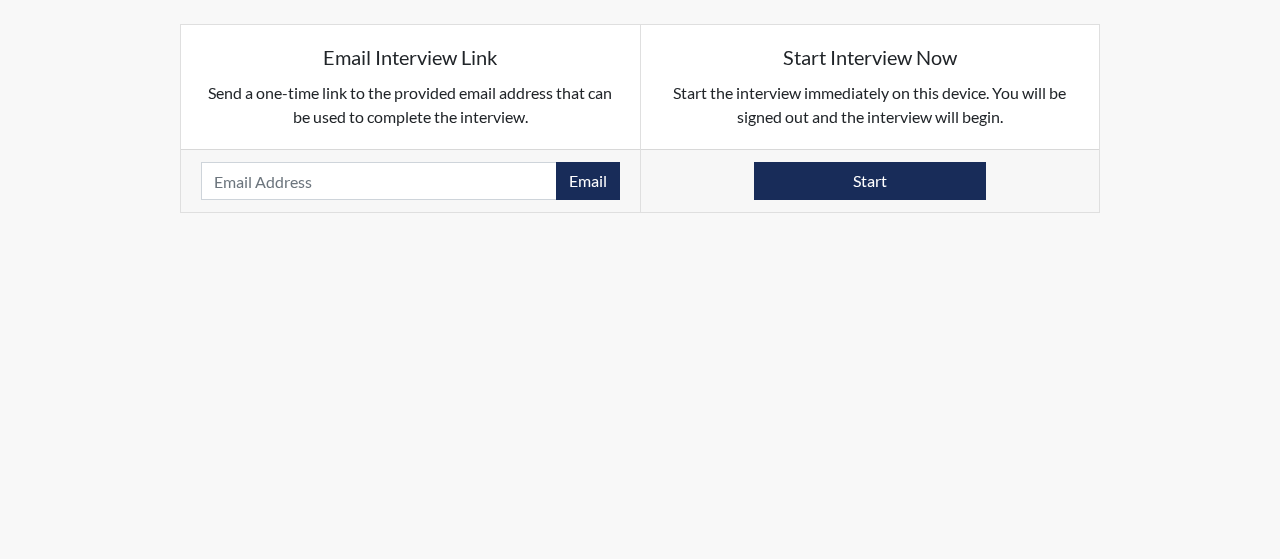 scroll, scrollTop: 0, scrollLeft: 0, axis: both 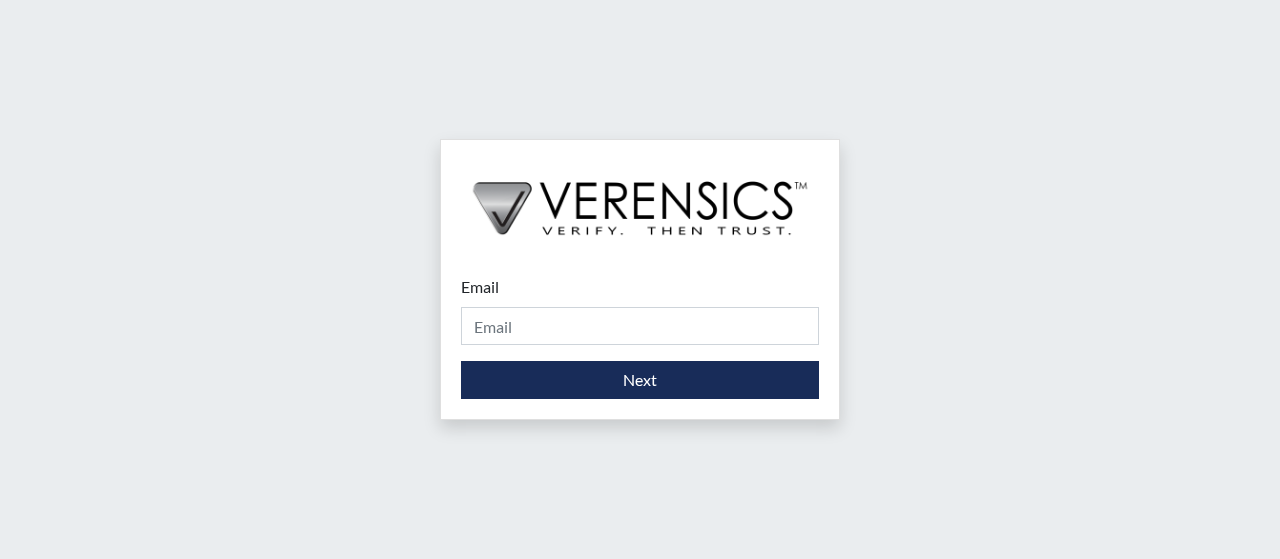 click on "Email  Please provide your email address.   Next" at bounding box center [640, 279] 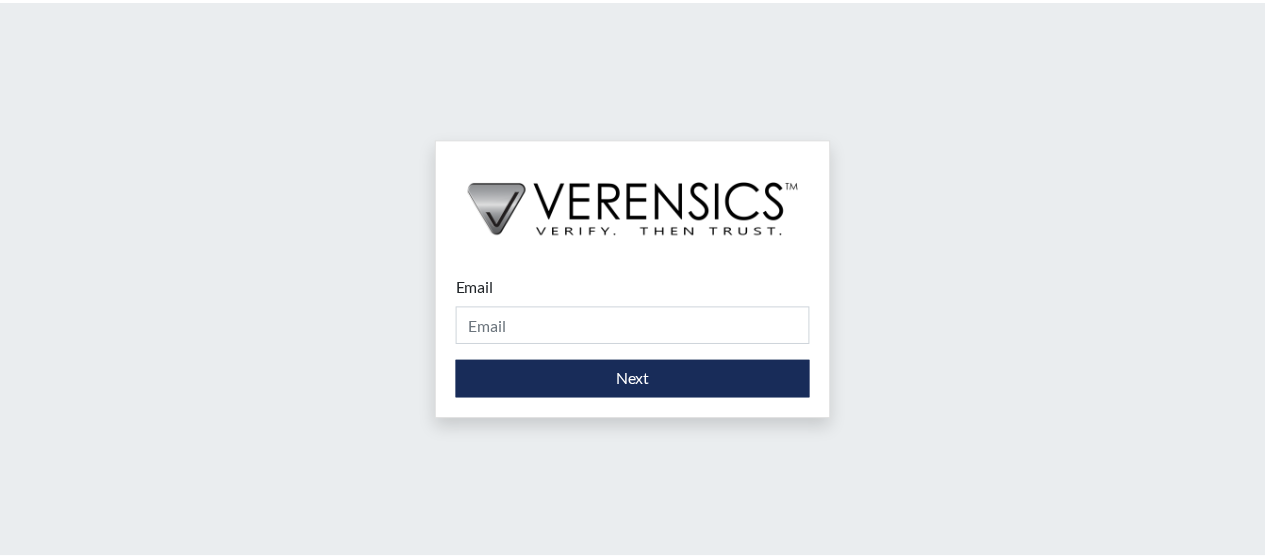 scroll, scrollTop: 0, scrollLeft: 0, axis: both 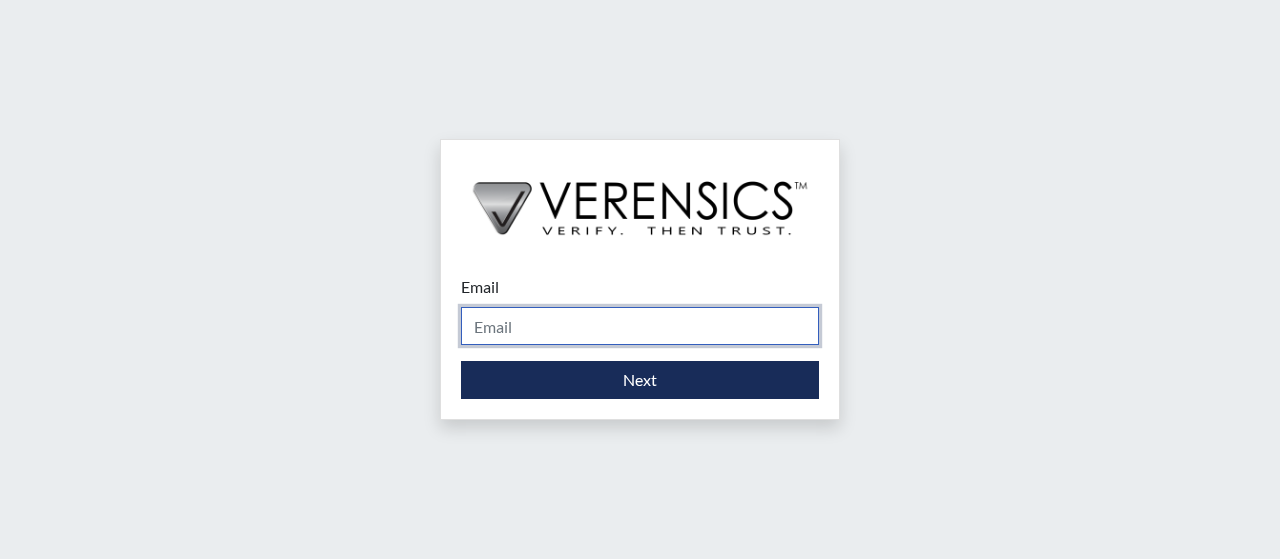 click on "Email" at bounding box center (640, 326) 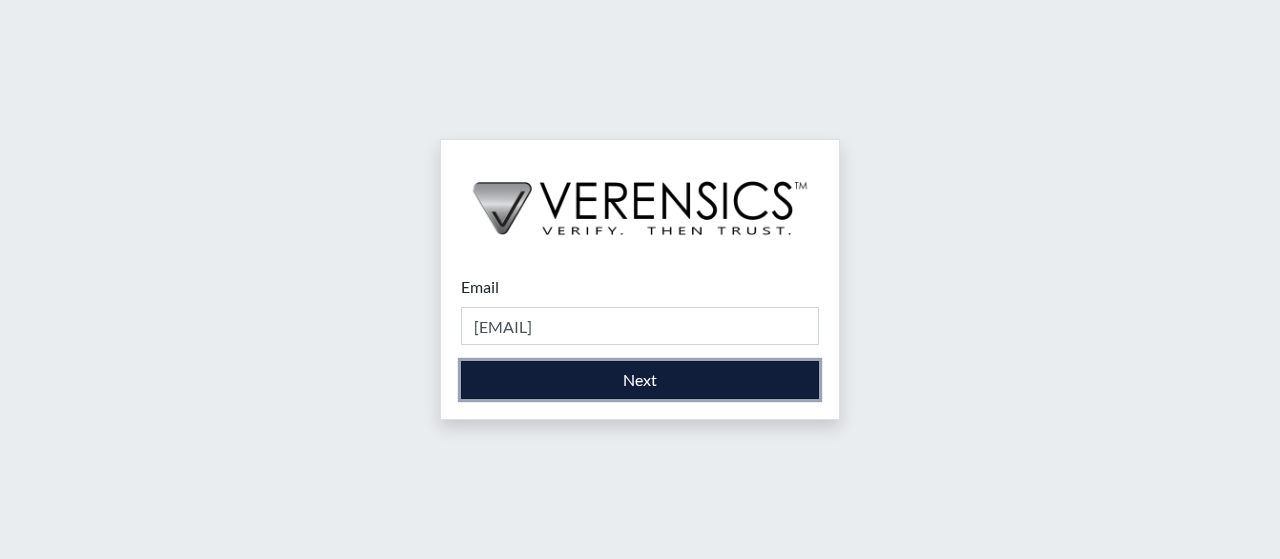 click on "Next" at bounding box center (640, 380) 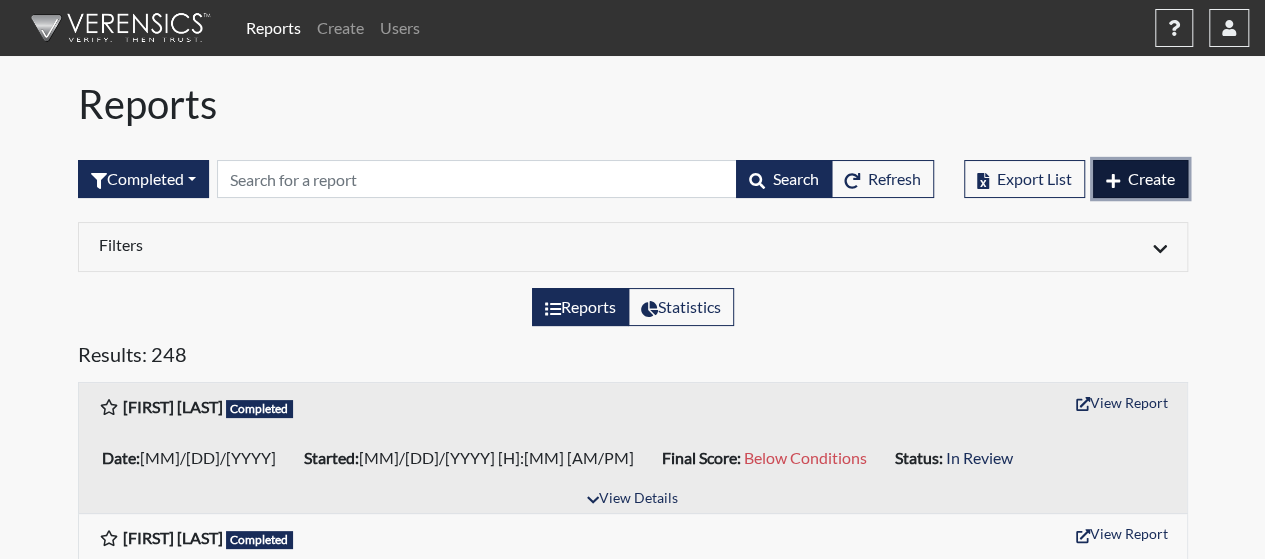 click on "Create" at bounding box center (1151, 178) 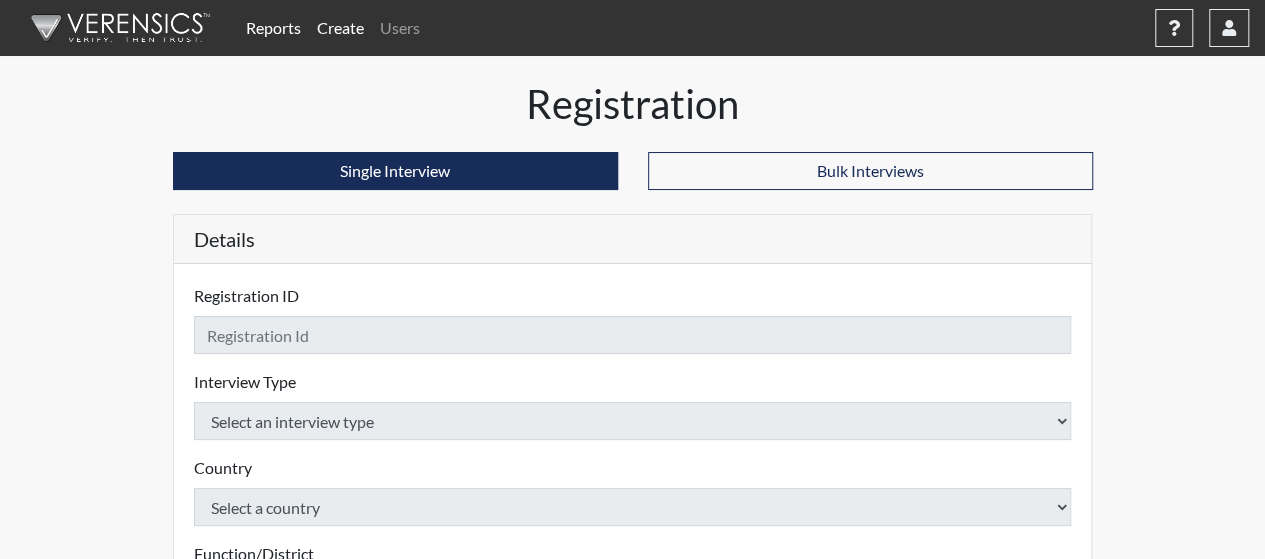 checkbox on "true" 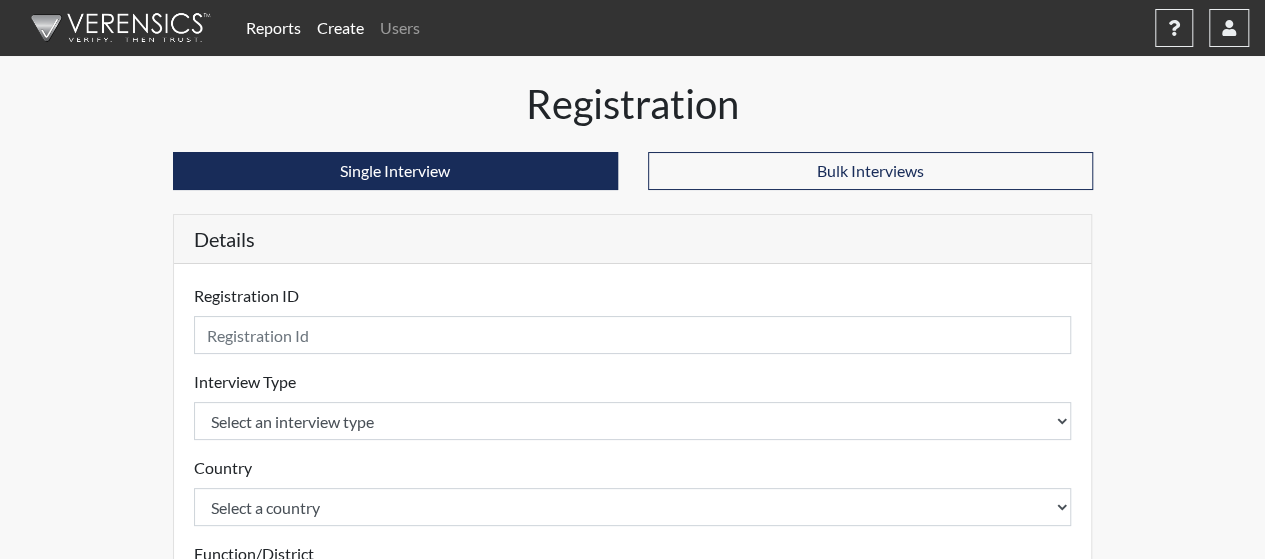 click on "Registration ID Please provide a registration ID." at bounding box center (633, 319) 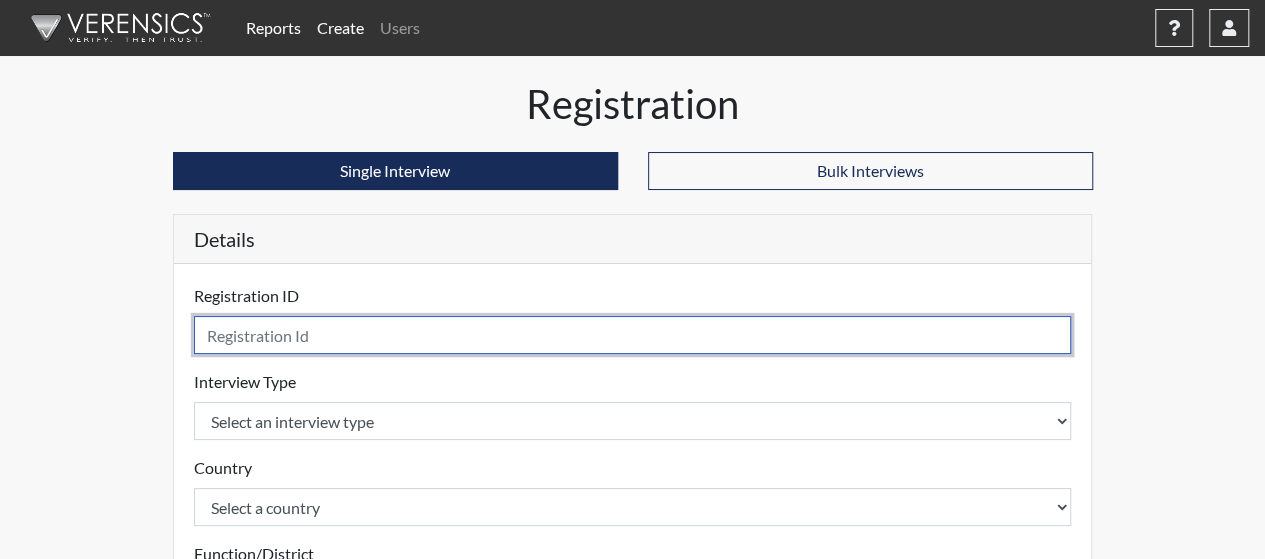 click at bounding box center [633, 335] 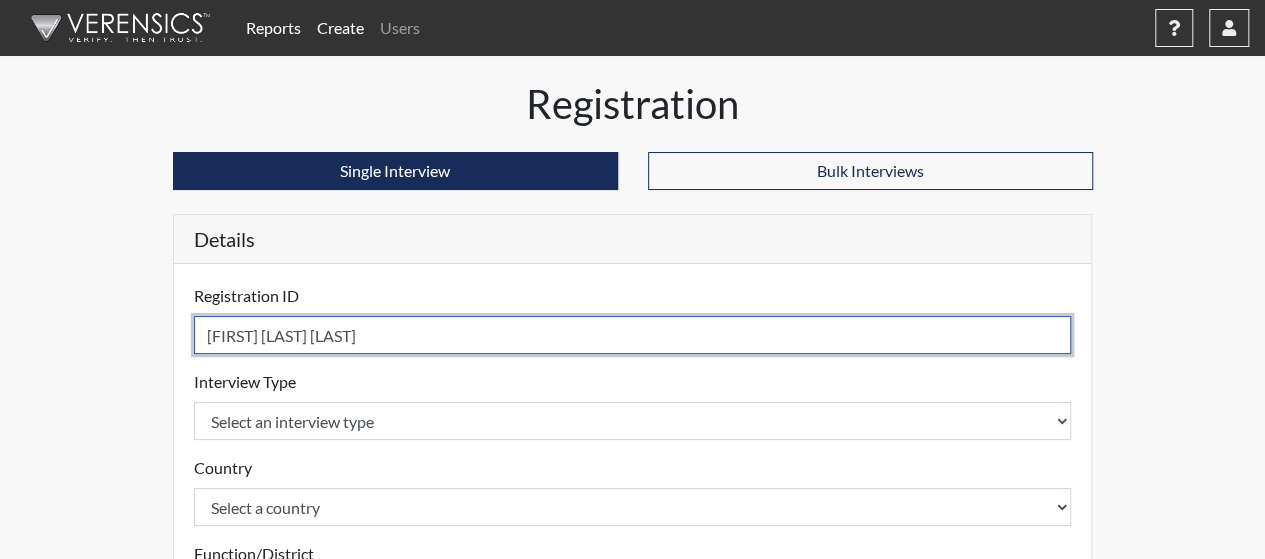 type on "[FIRST] [LAST] [LAST]" 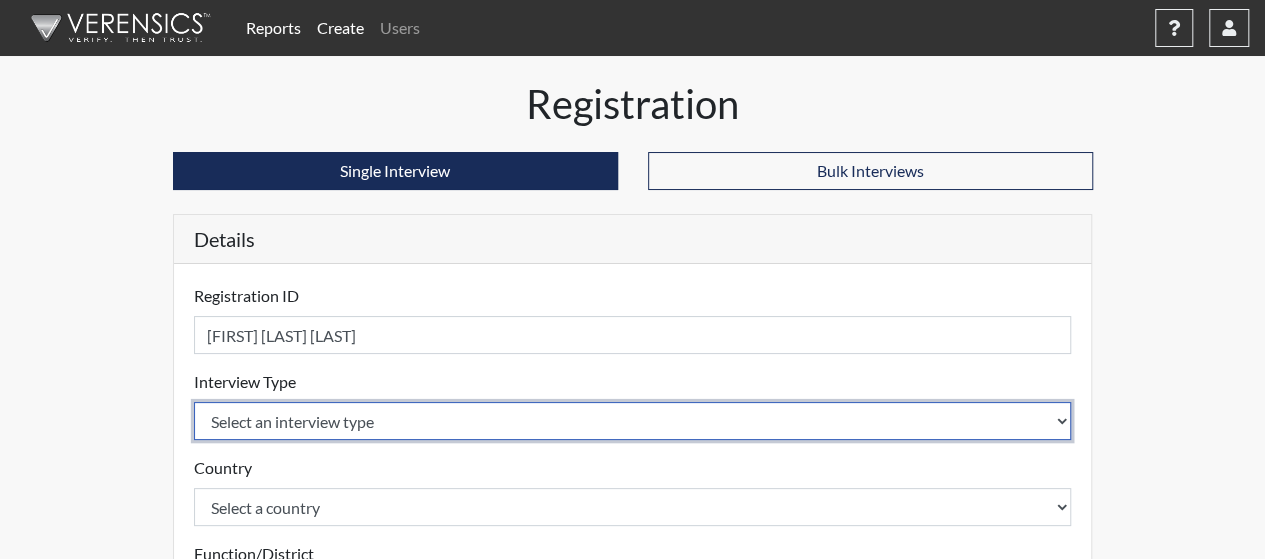 click on "Select an interview type  Community Supervision   Corrections Pre-Employment" at bounding box center (633, 421) 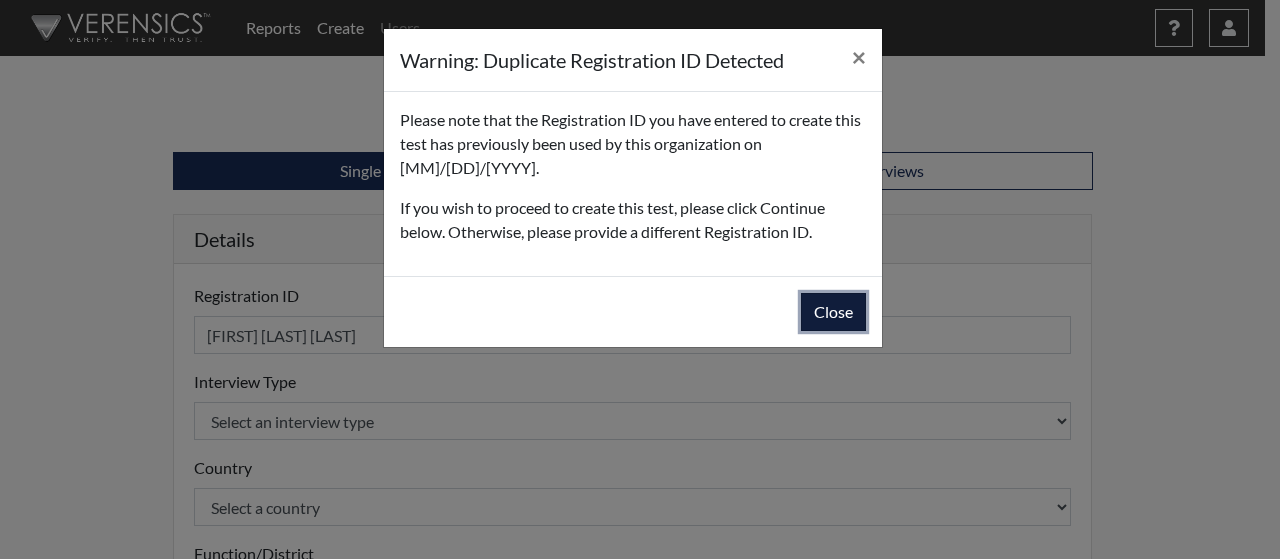 click on "Close" at bounding box center [833, 312] 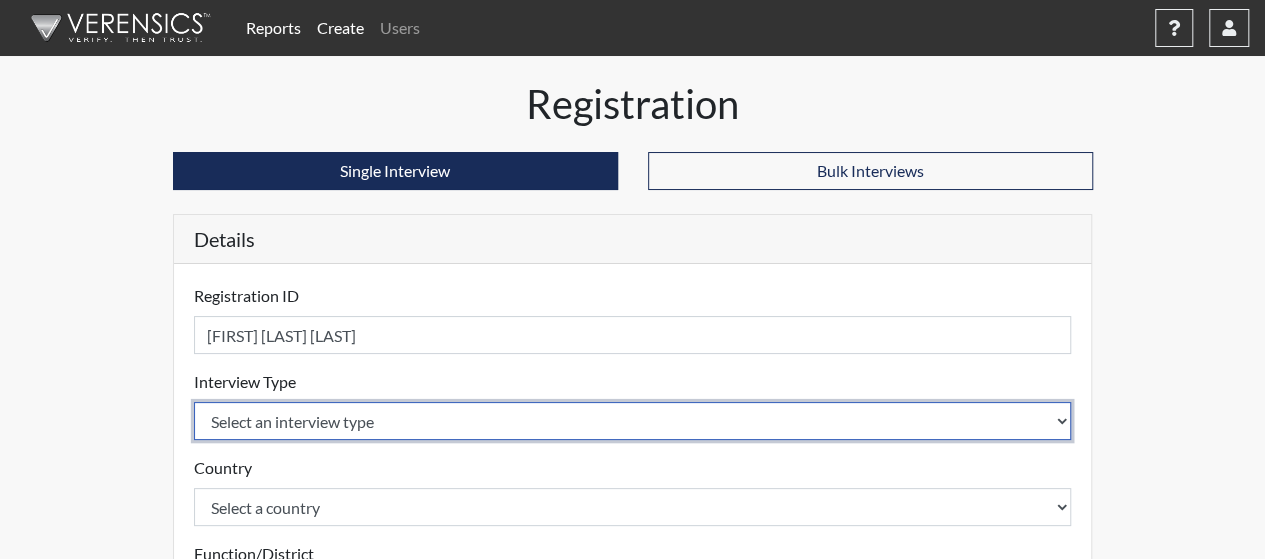 click on "Select an interview type  Community Supervision   Corrections Pre-Employment" at bounding box center [633, 421] 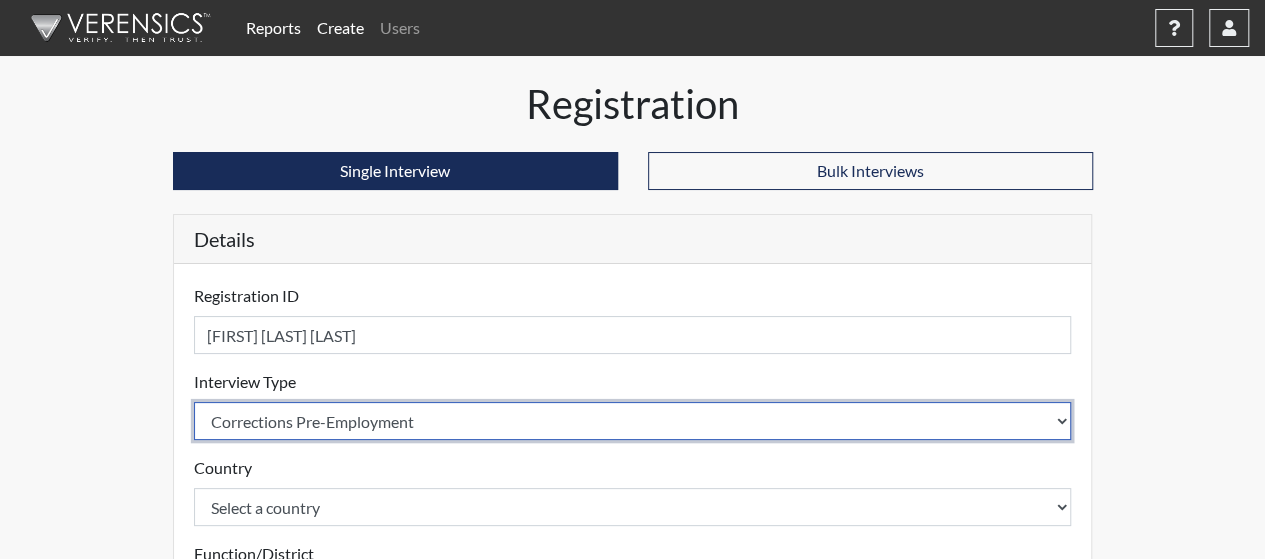 click on "Select an interview type  Community Supervision   Corrections Pre-Employment" at bounding box center (633, 421) 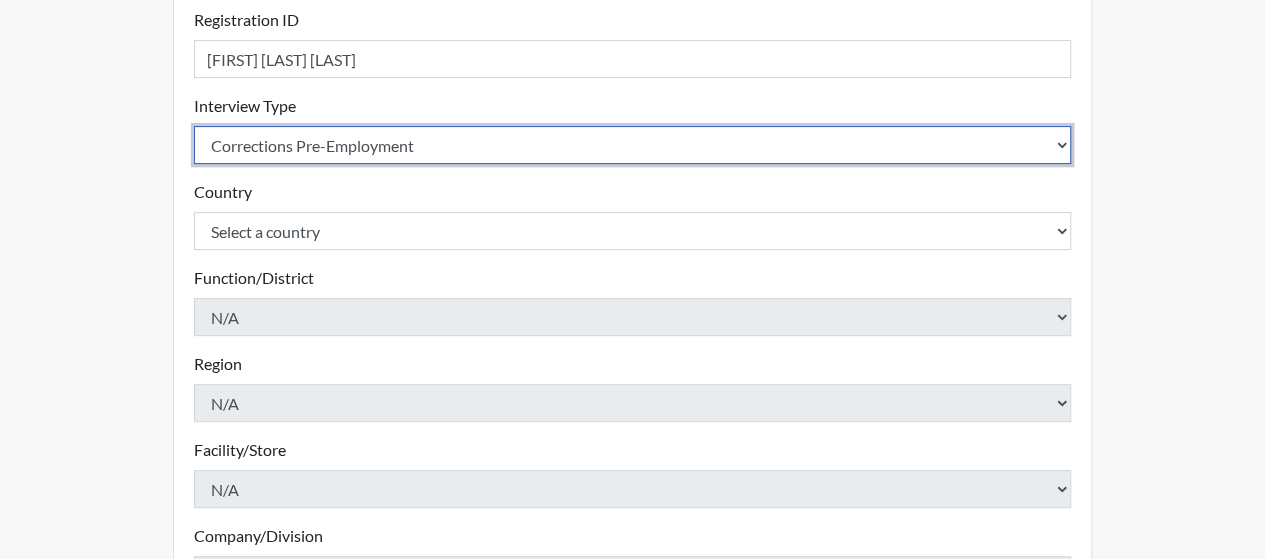 scroll, scrollTop: 274, scrollLeft: 0, axis: vertical 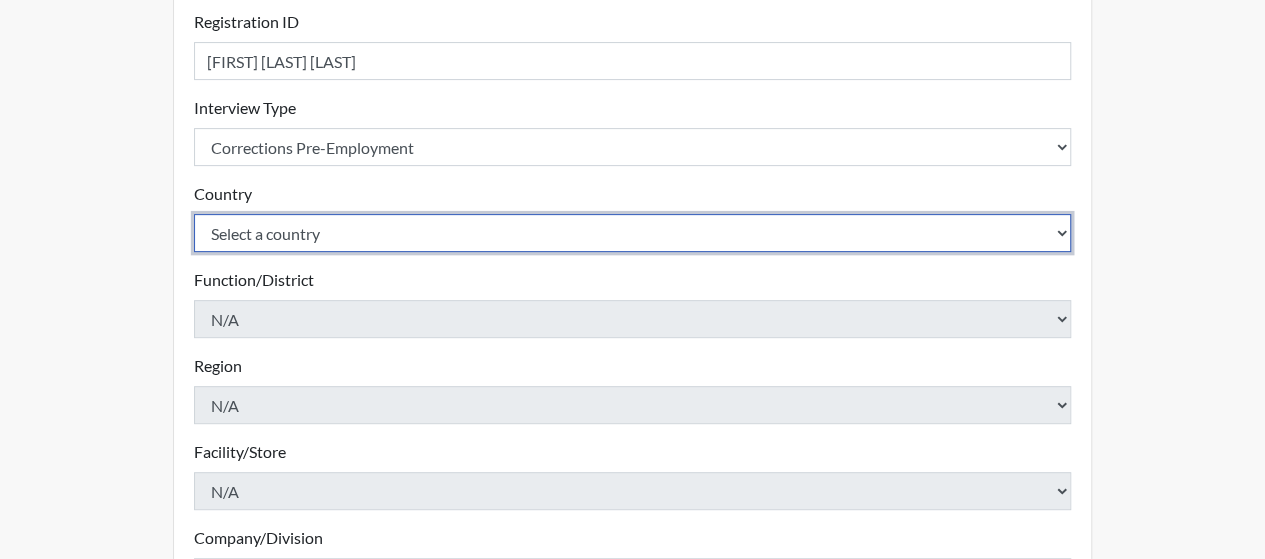 click on "Select a country  United States   Mexico" at bounding box center [633, 233] 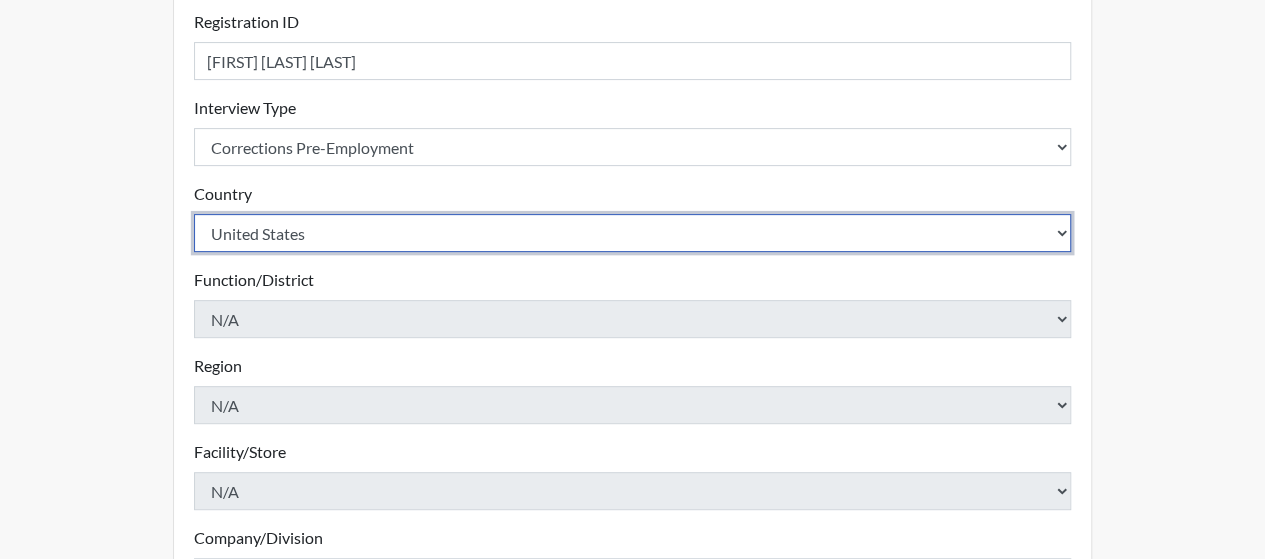 click on "Select a country  United States   Mexico" at bounding box center (633, 233) 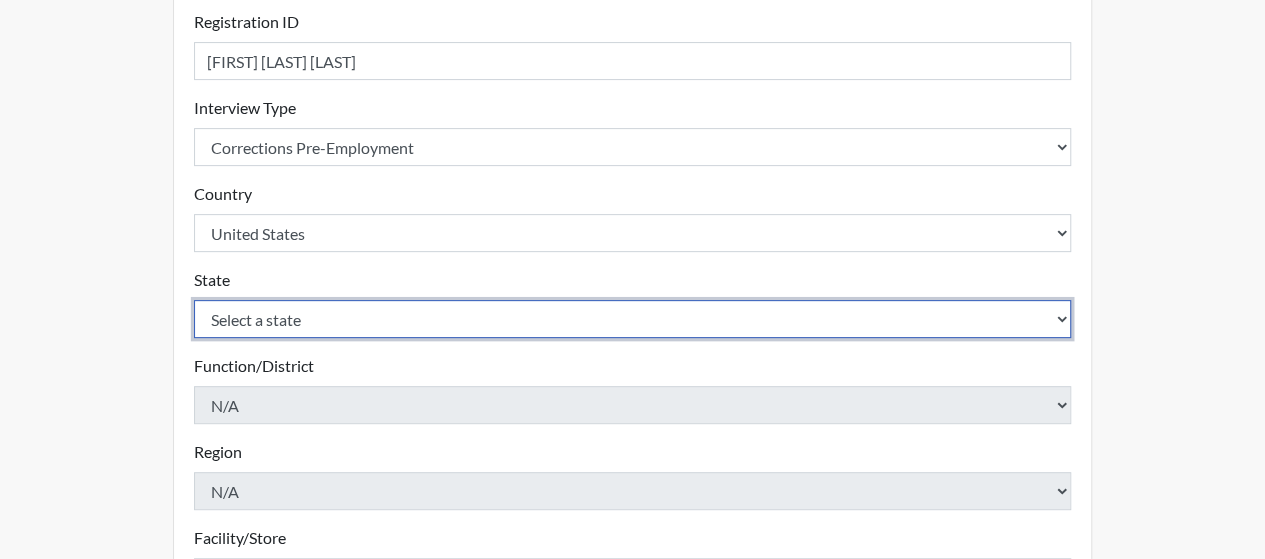click on "Select a state  Alabama   Alaska   Arizona   Arkansas   California   Colorado   Connecticut   Delaware   Florida   Georgia   Hawaii   Idaho   Illinois   Indiana   Iowa   Kansas   Kentucky   Louisiana   Maine   Maryland   Massachusetts   Michigan   Minnesota   Mississippi   Missouri   Montana   Nebraska   Nevada   New Hampshire   New Jersey   New Mexico   New York   North Carolina   North Dakota   Ohio   Oklahoma   Oregon   Pennsylvania   Rhode Island   South Carolina   South Dakota   Tennessee   Texas   Utah   Vermont   Virginia   Washington   West Virginia   Wisconsin   Wyoming" at bounding box center (633, 319) 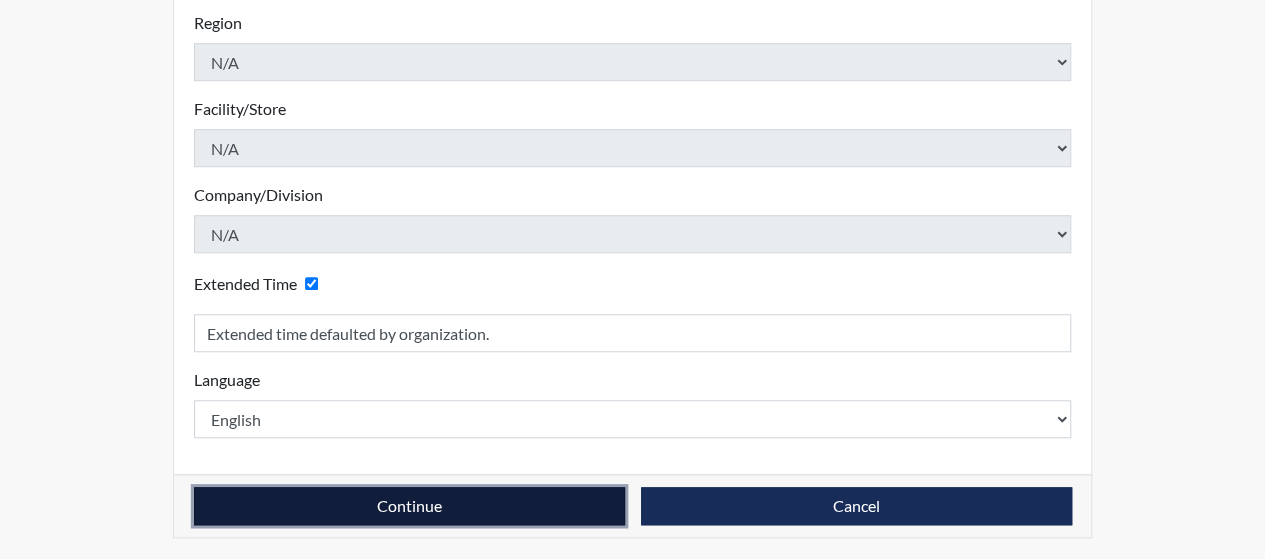 click on "Continue" at bounding box center (409, 506) 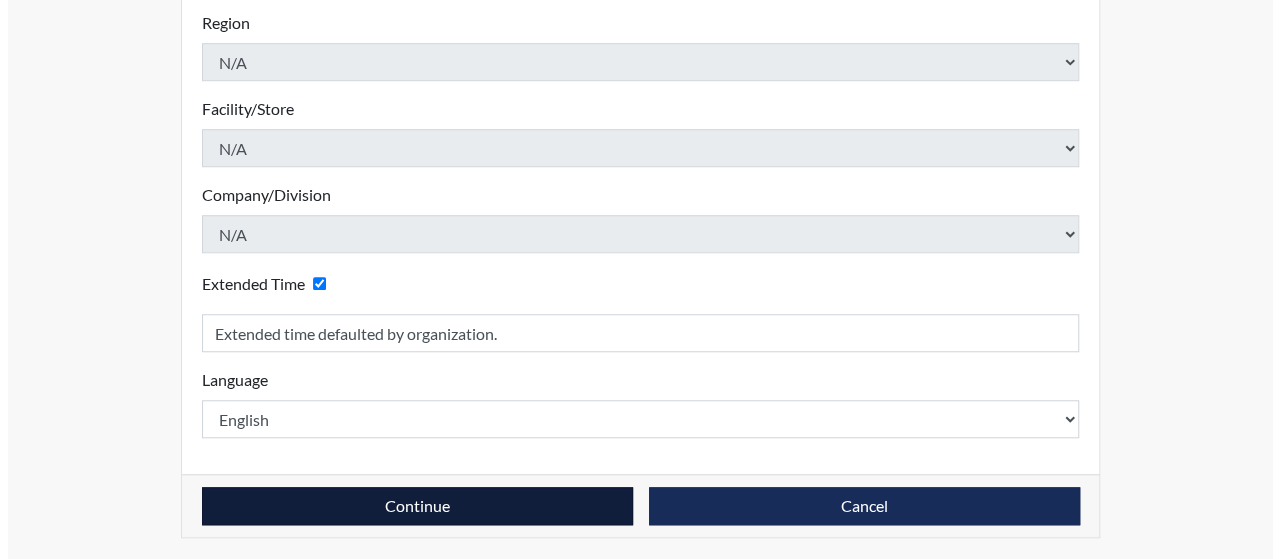 scroll, scrollTop: 0, scrollLeft: 0, axis: both 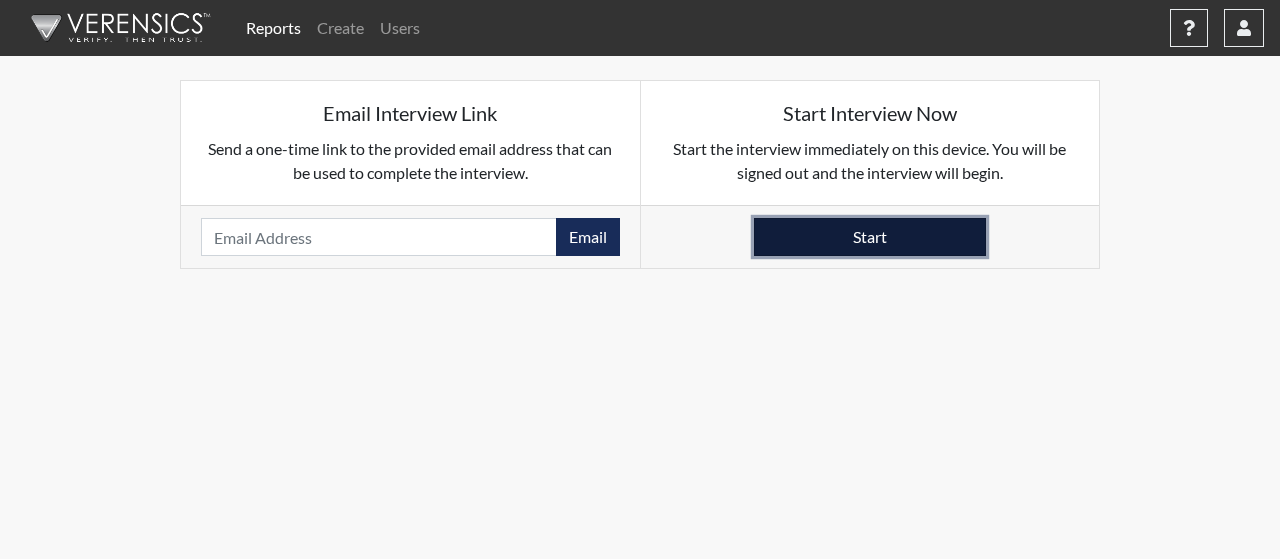 click on "Start" at bounding box center (870, 237) 